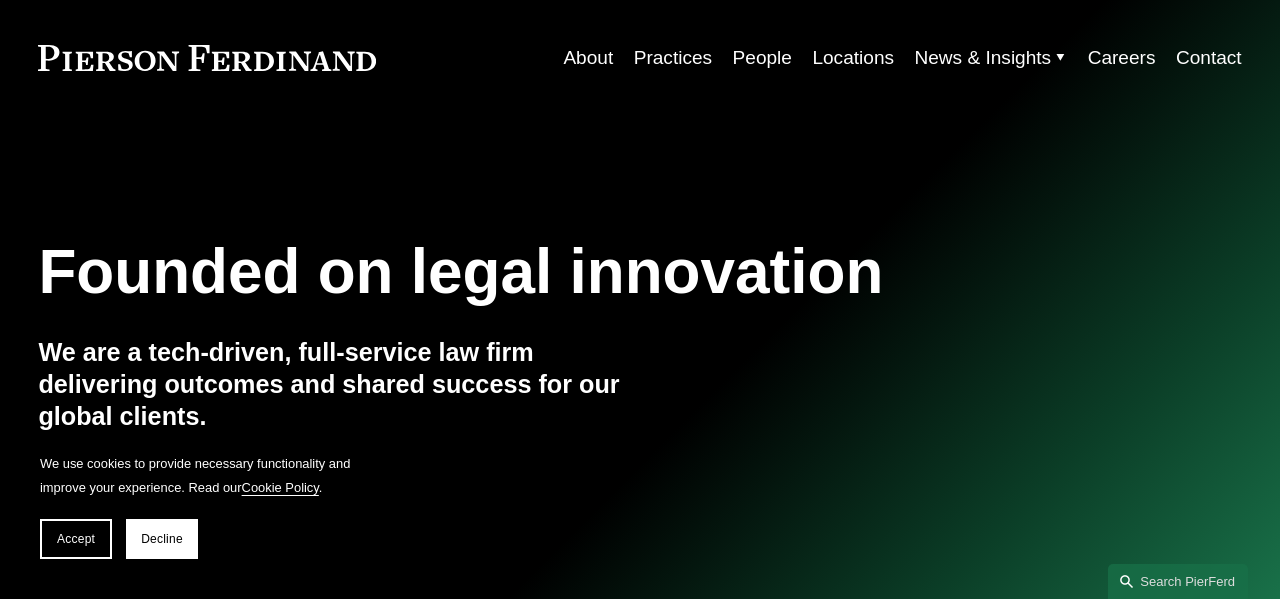 scroll, scrollTop: 0, scrollLeft: 0, axis: both 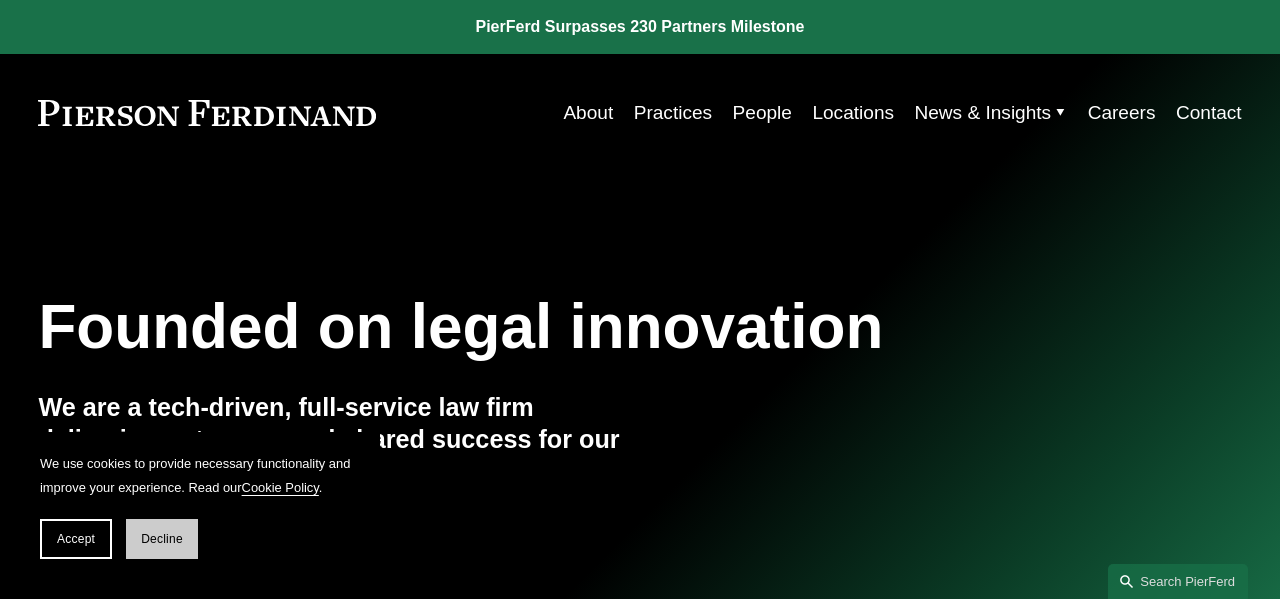 click on "Decline" at bounding box center (162, 539) 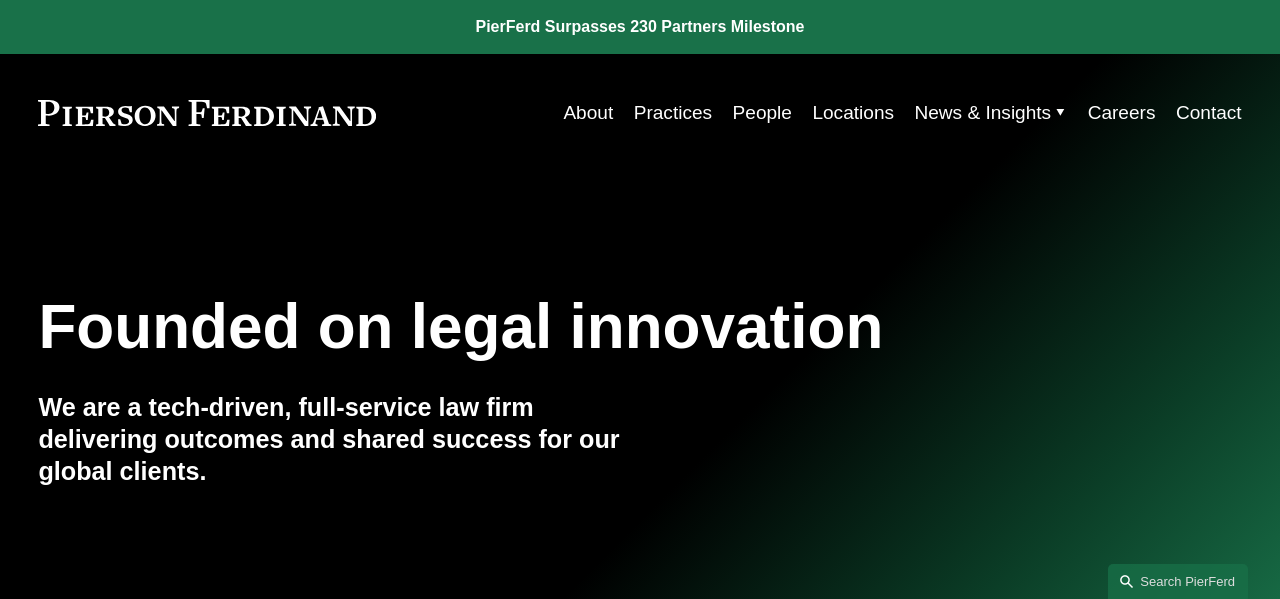 click on "Practices" at bounding box center (673, 113) 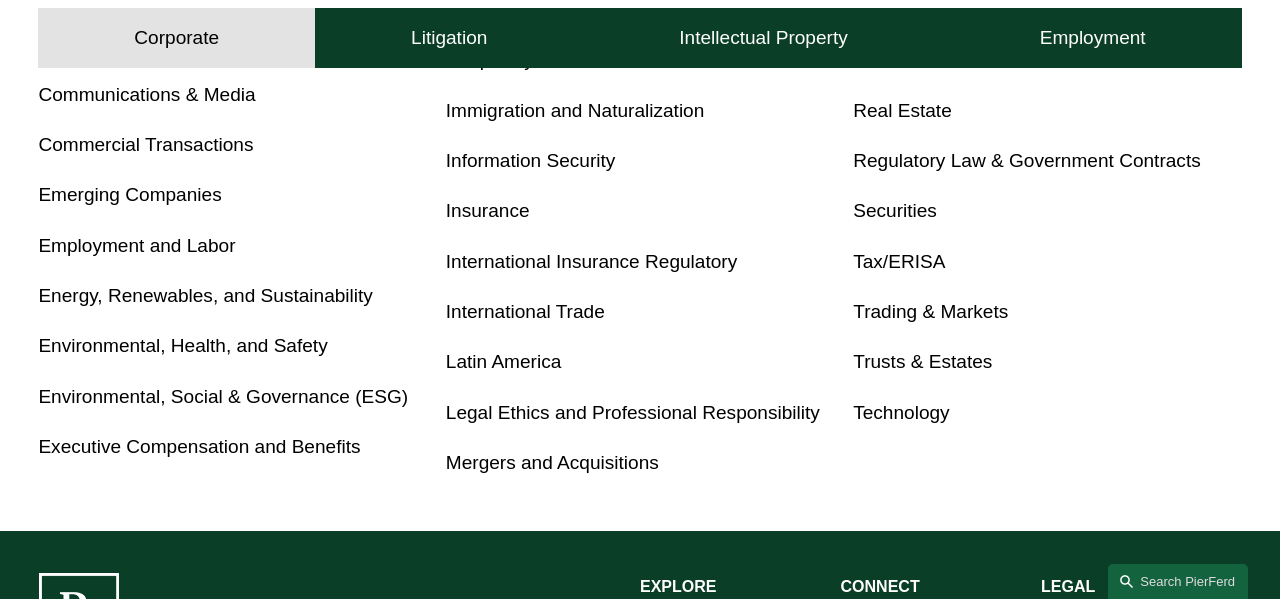 scroll, scrollTop: 1095, scrollLeft: 0, axis: vertical 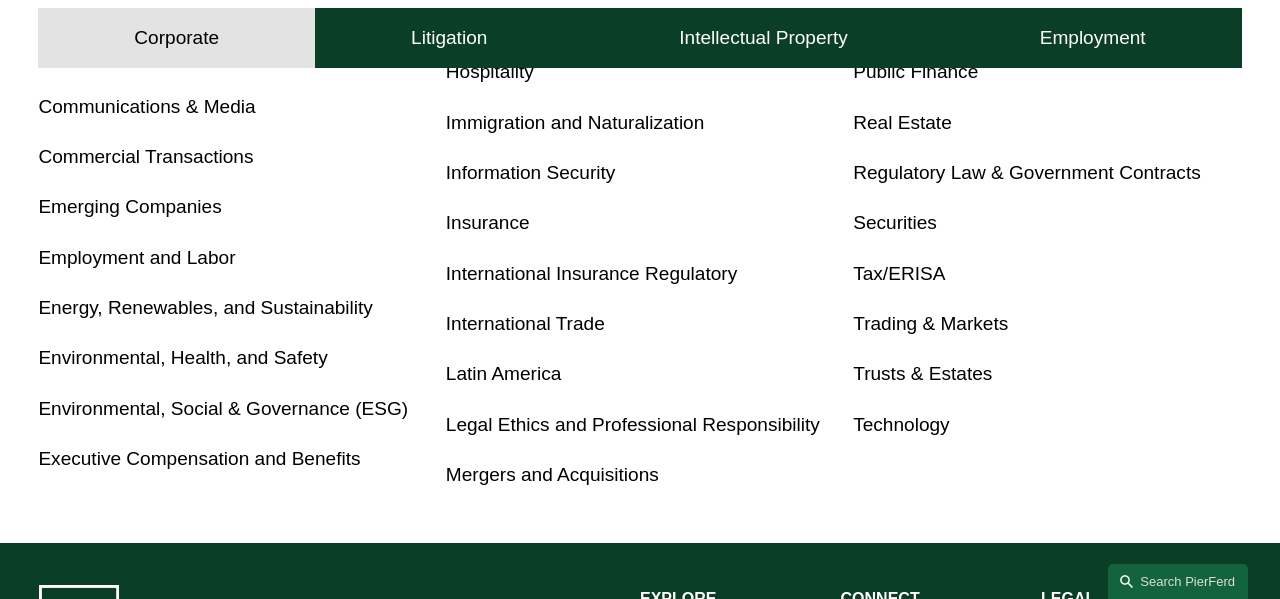 click on "Technology" at bounding box center (901, 424) 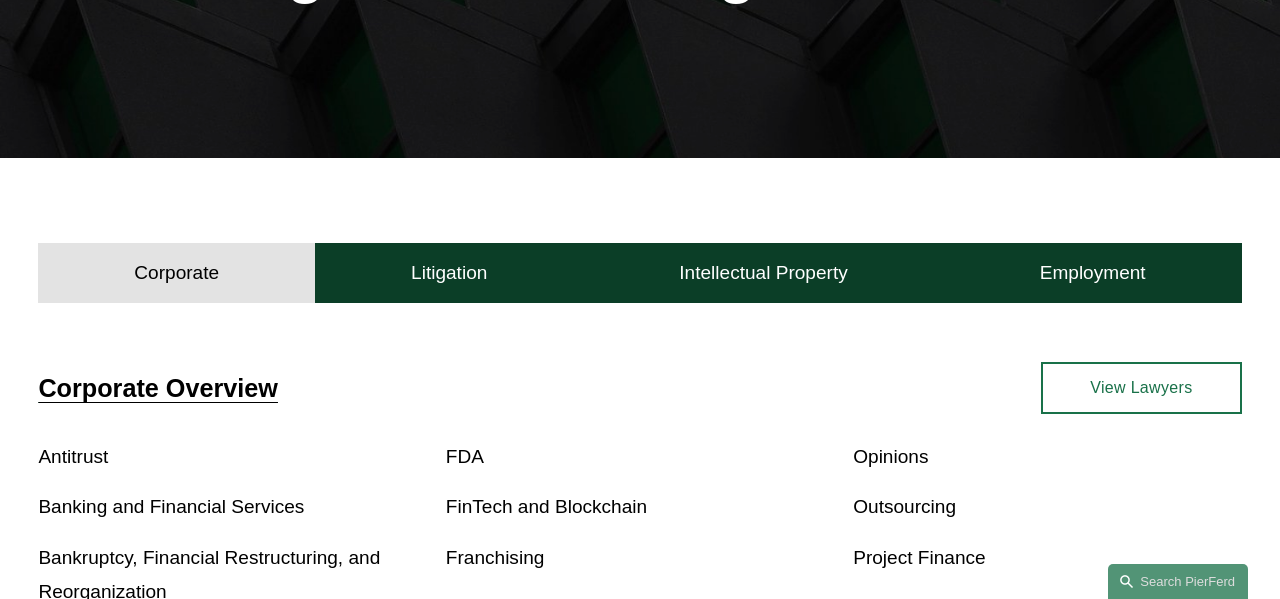 scroll, scrollTop: 81, scrollLeft: 0, axis: vertical 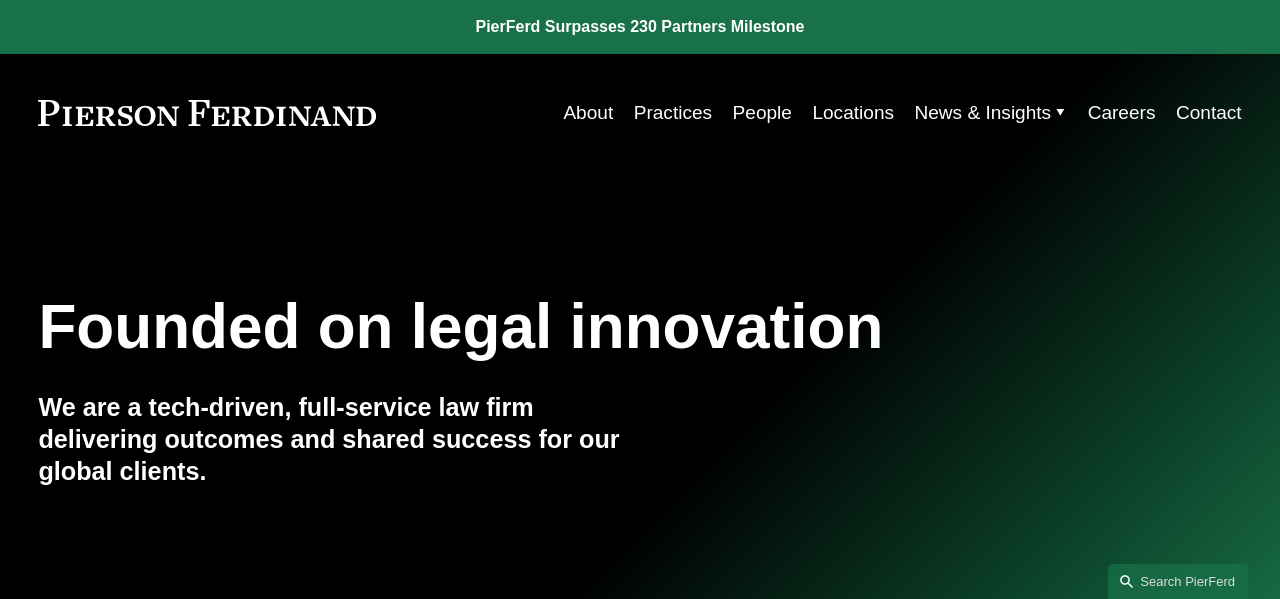 click on "People" at bounding box center (762, 113) 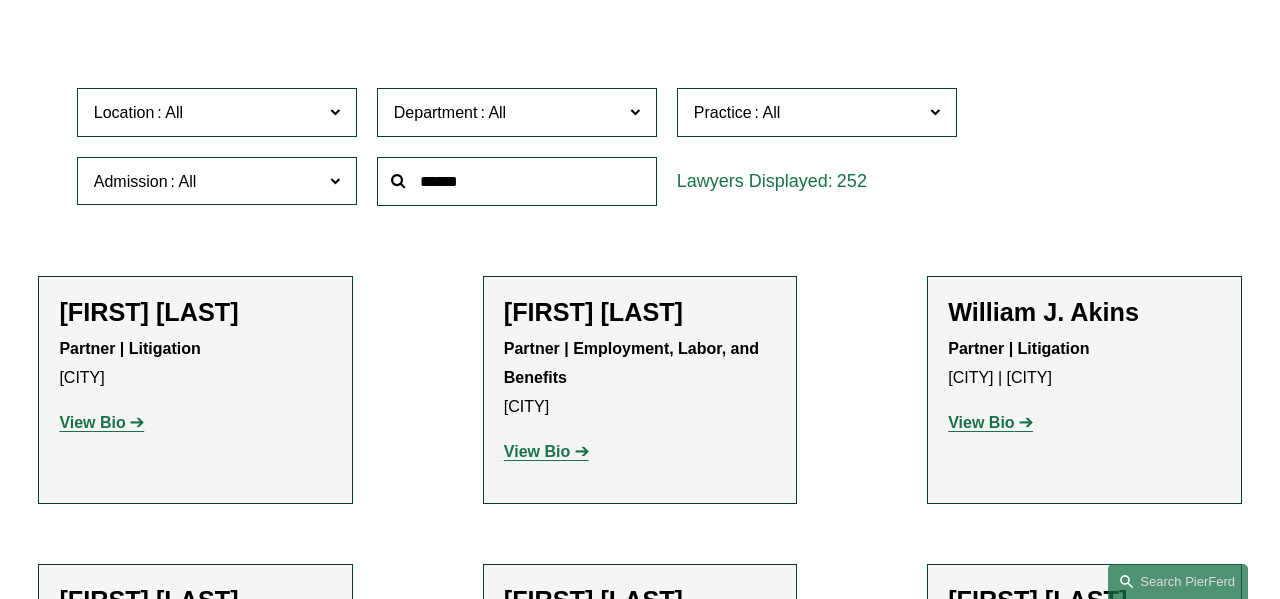 scroll, scrollTop: 539, scrollLeft: 0, axis: vertical 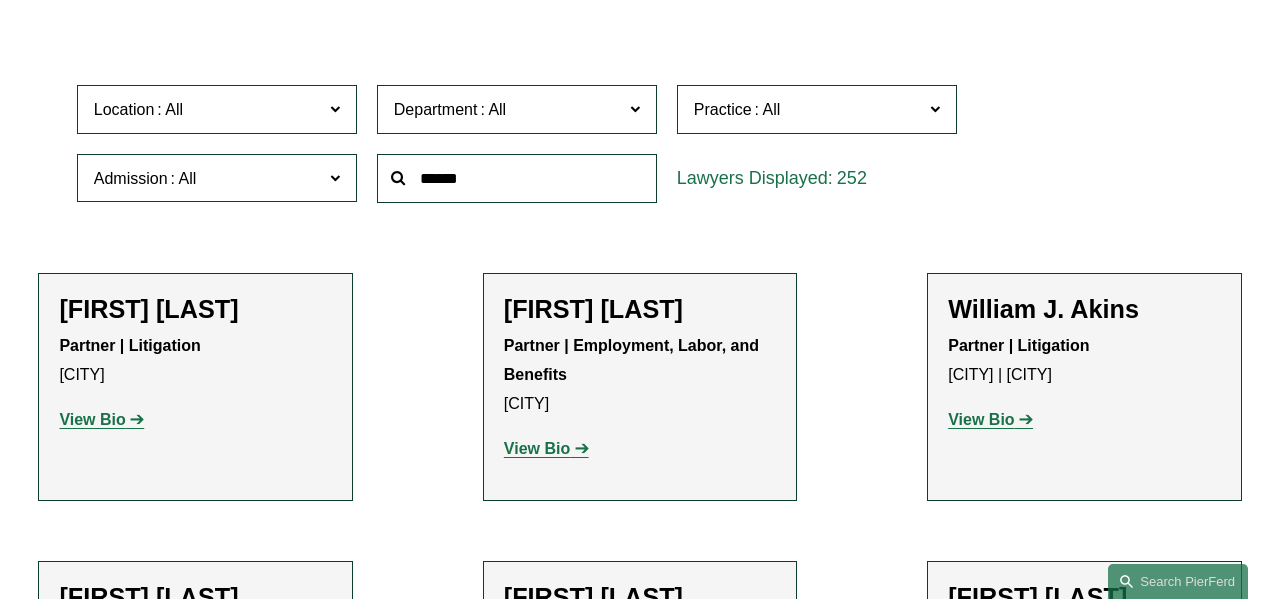 click on "Location" 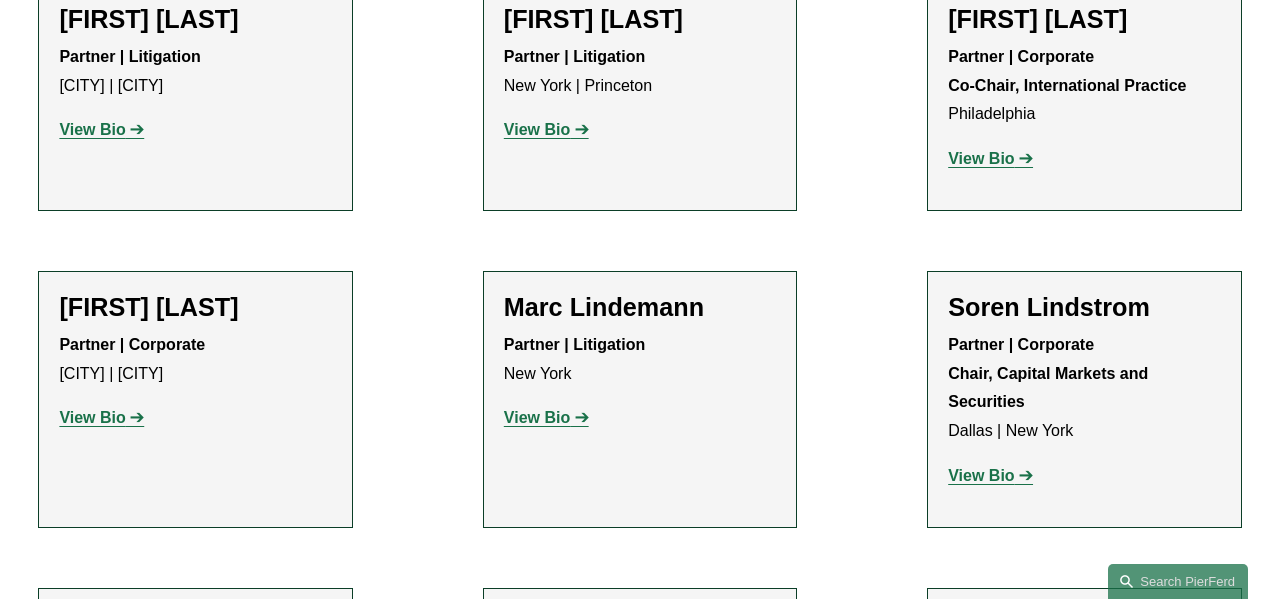 scroll, scrollTop: 14415, scrollLeft: 0, axis: vertical 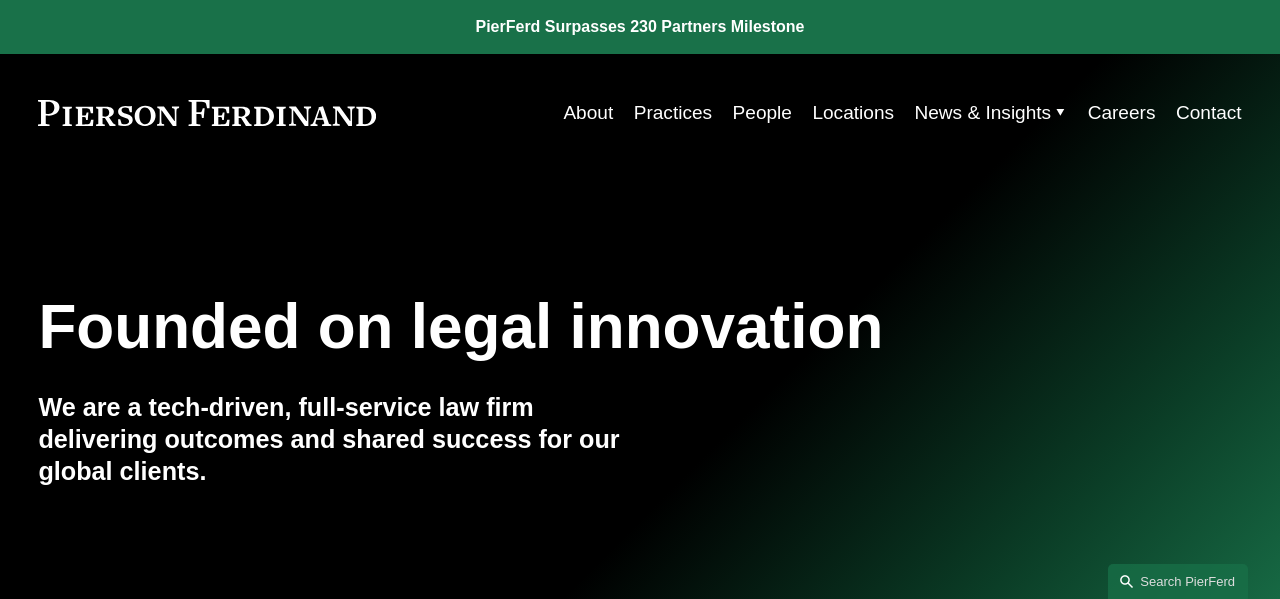 click on "People" at bounding box center (762, 113) 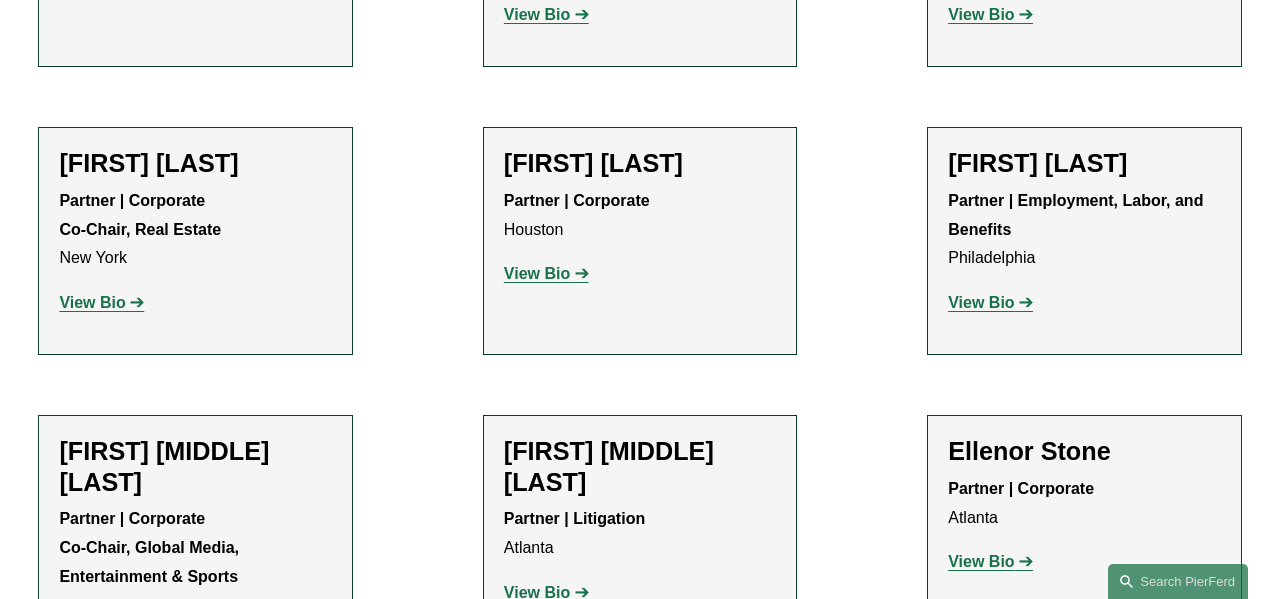 scroll, scrollTop: 21754, scrollLeft: 0, axis: vertical 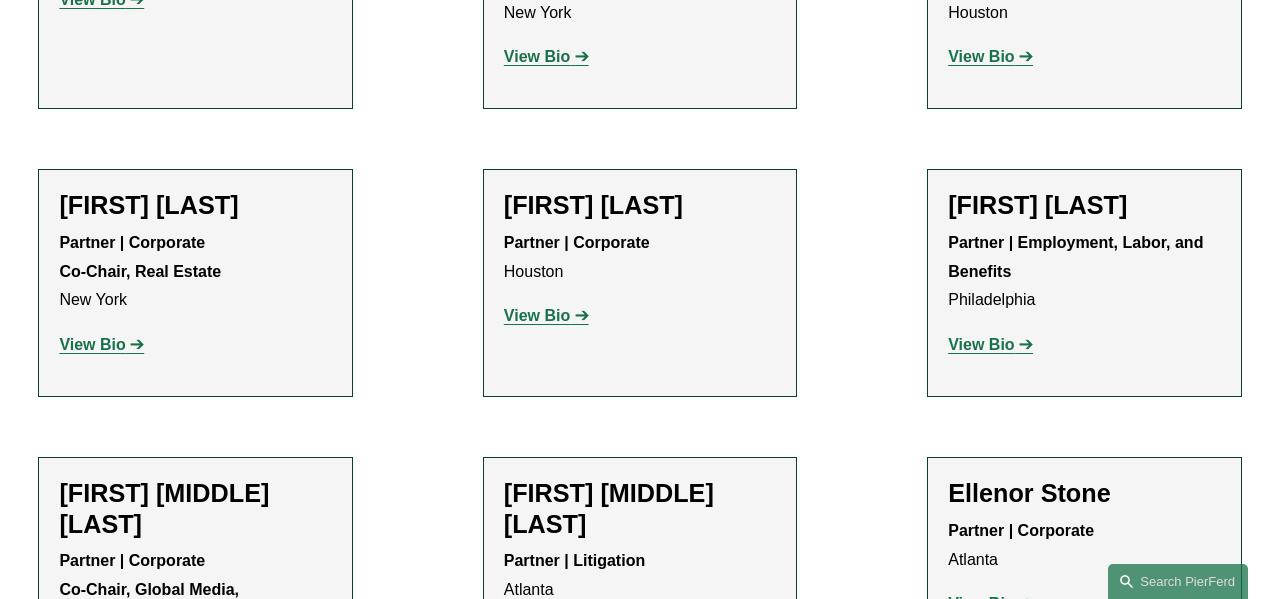click on "View Bio" 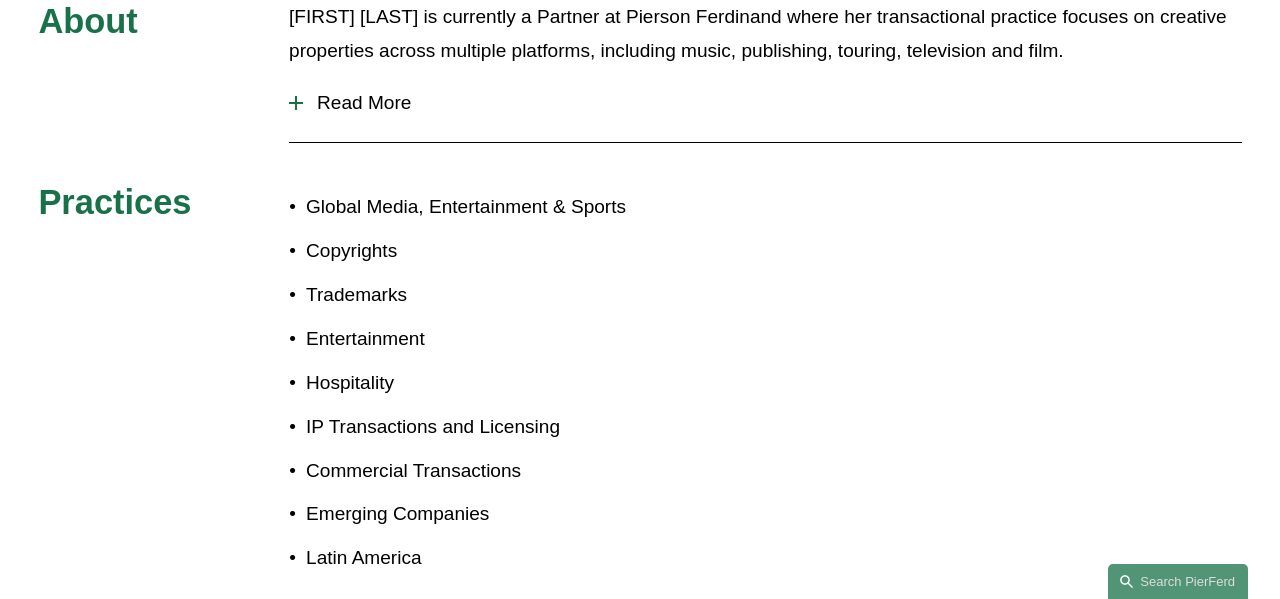 scroll, scrollTop: 985, scrollLeft: 0, axis: vertical 